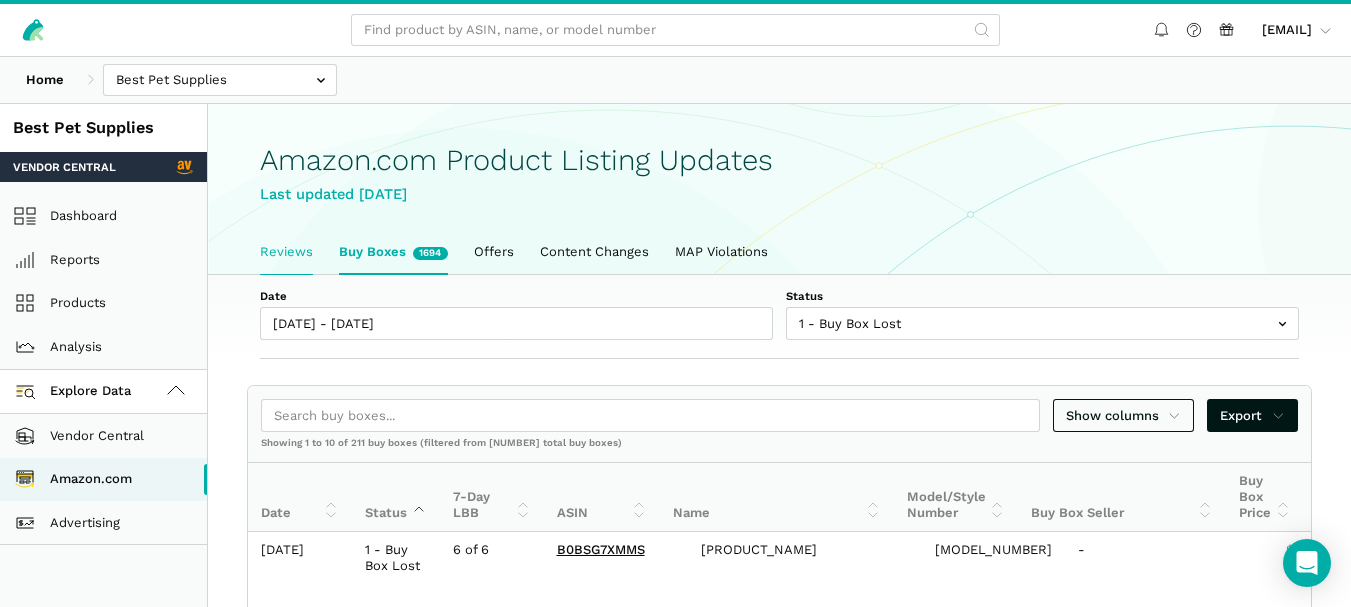scroll, scrollTop: 0, scrollLeft: 0, axis: both 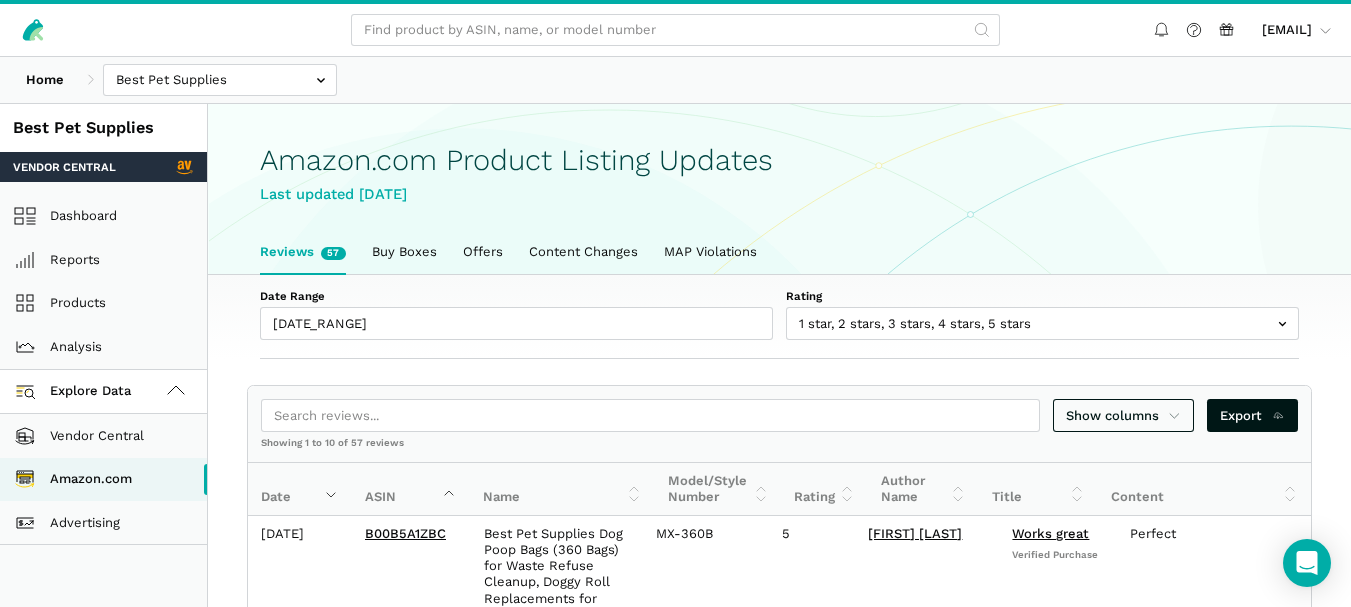 click on "Buy Boxes" at bounding box center [404, 252] 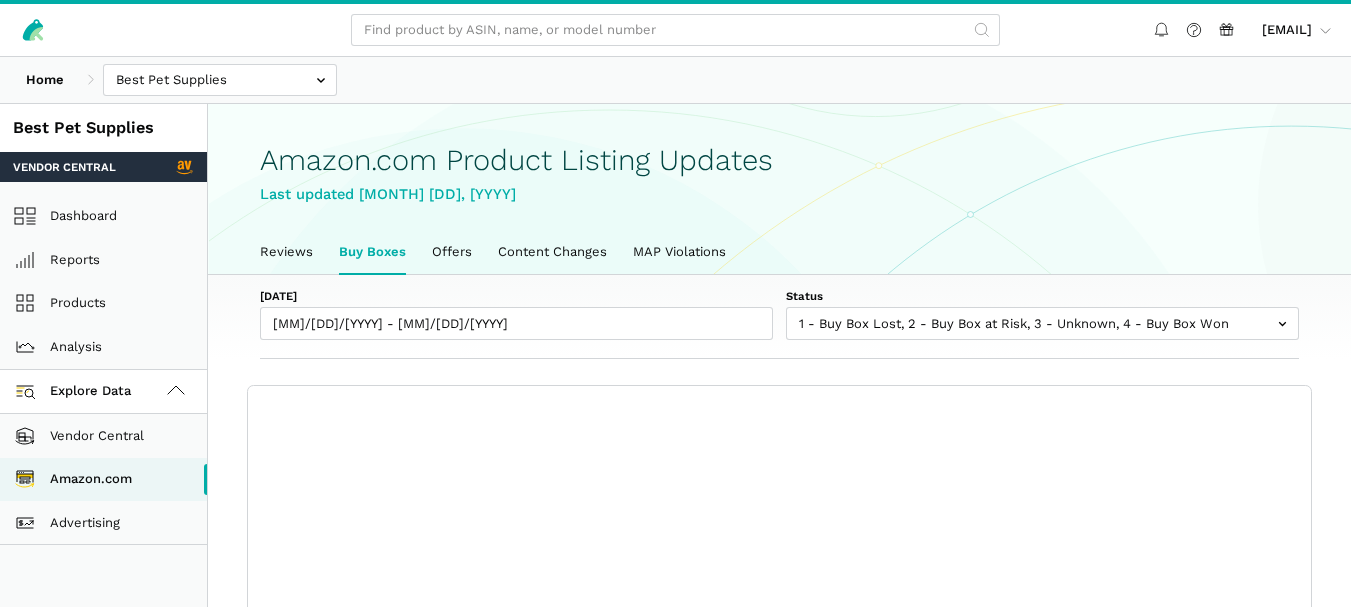 scroll, scrollTop: 0, scrollLeft: 0, axis: both 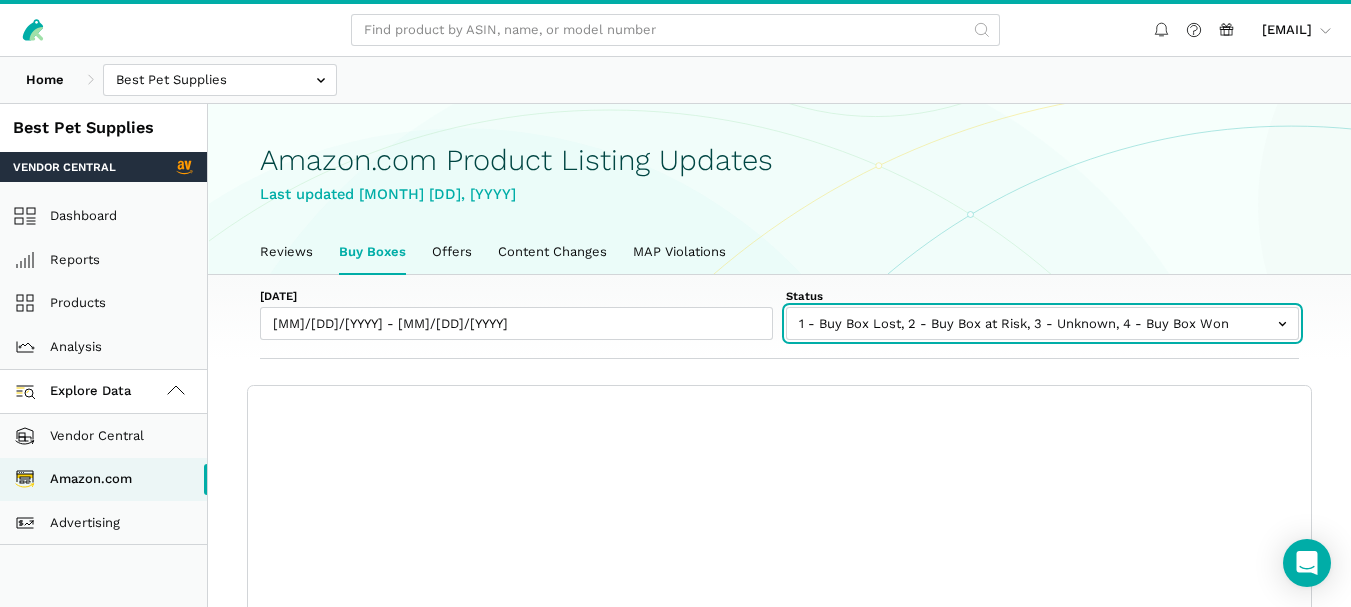 click at bounding box center (1042, 323) 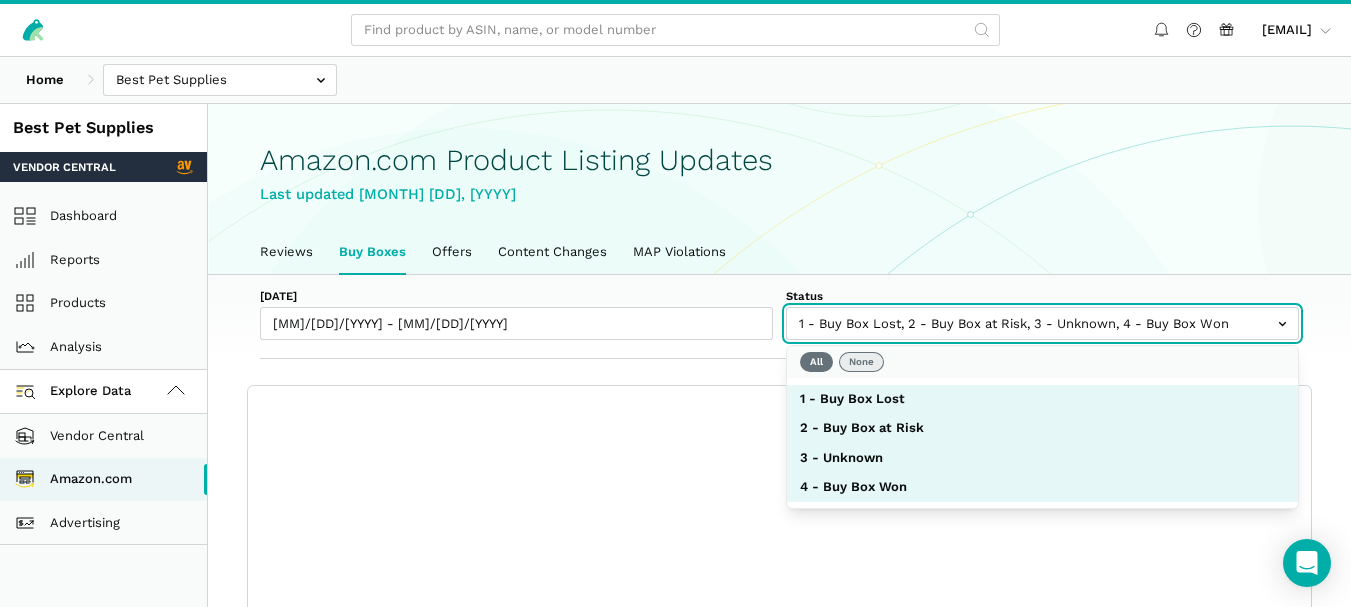 click on "None" at bounding box center [861, 362] 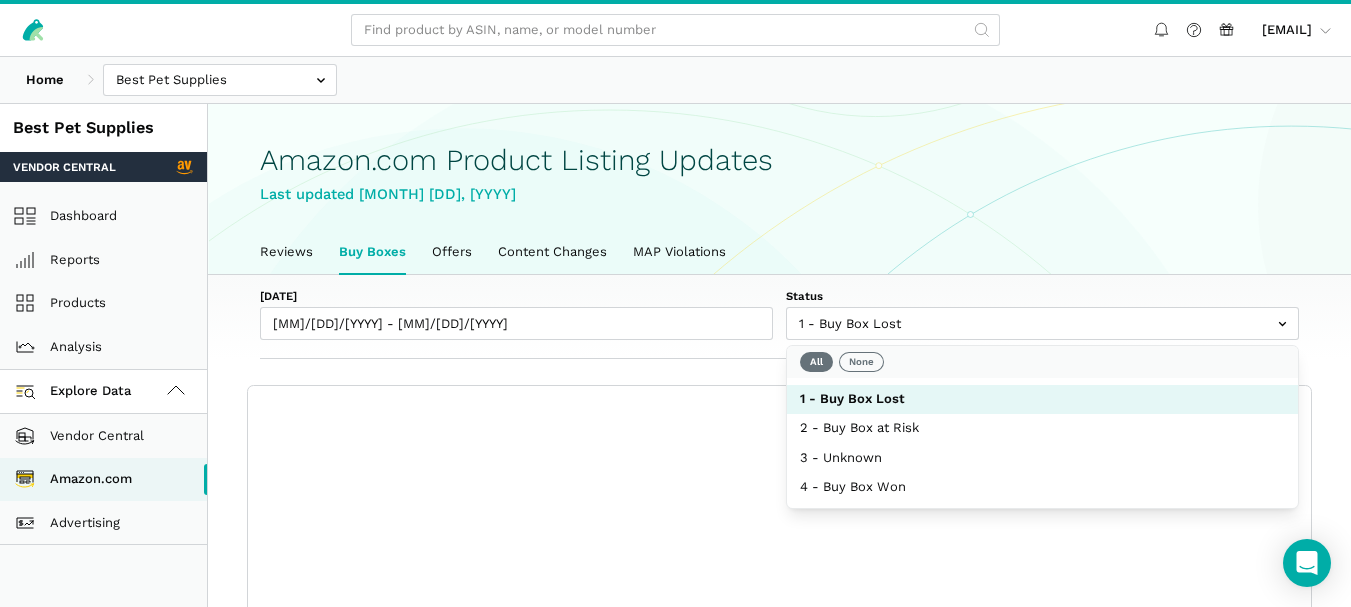 click on "[DATE]
[MM]/[DD]/[YYYY] - [MM]/[DD]/[YYYY]
Status
1 - Buy Box Lost
2 - Buy Box at Risk
3 - Unknown
4 - Buy Box Won" at bounding box center [779, 317] 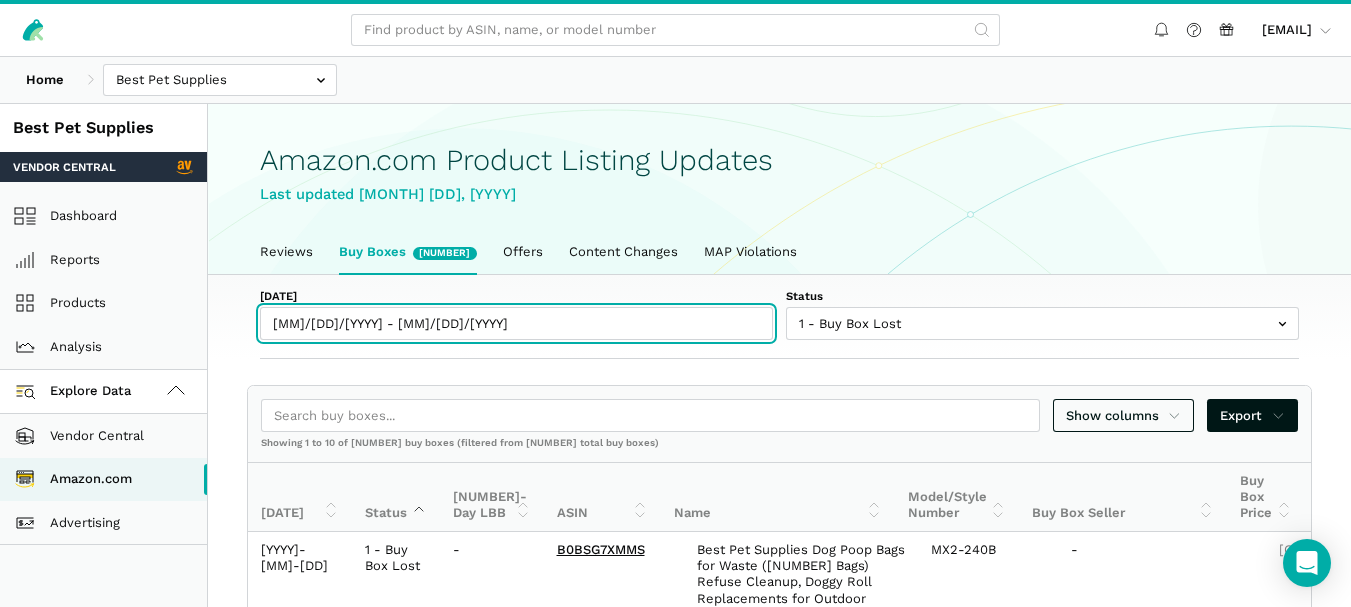 click on "[MM]/[DD]/[YYYY] - [MM]/[DD]/[YYYY]" at bounding box center (516, 323) 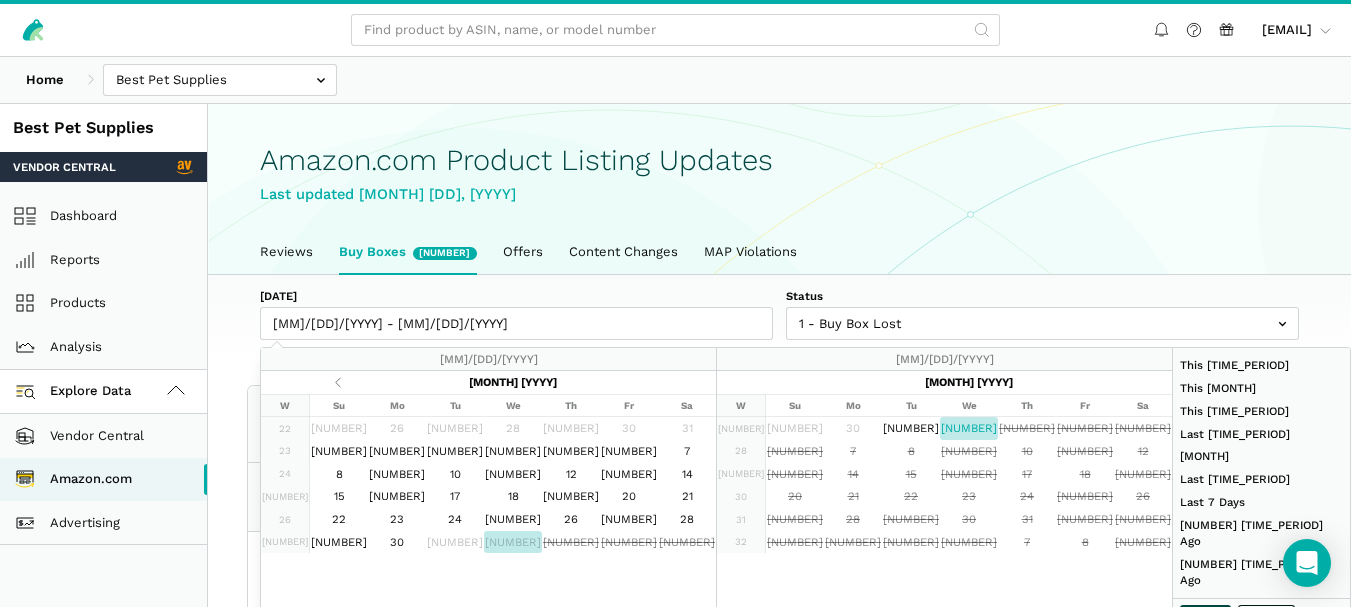 click on "Apply" at bounding box center [1206, 616] 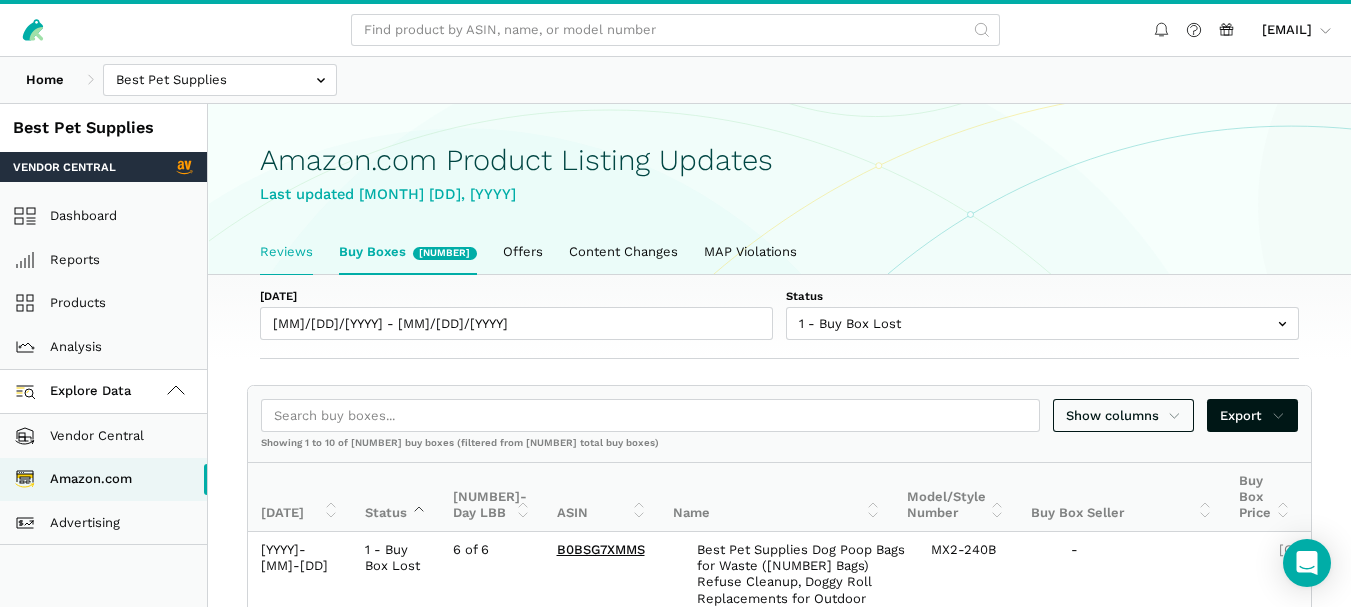click on "Reviews" at bounding box center (286, 252) 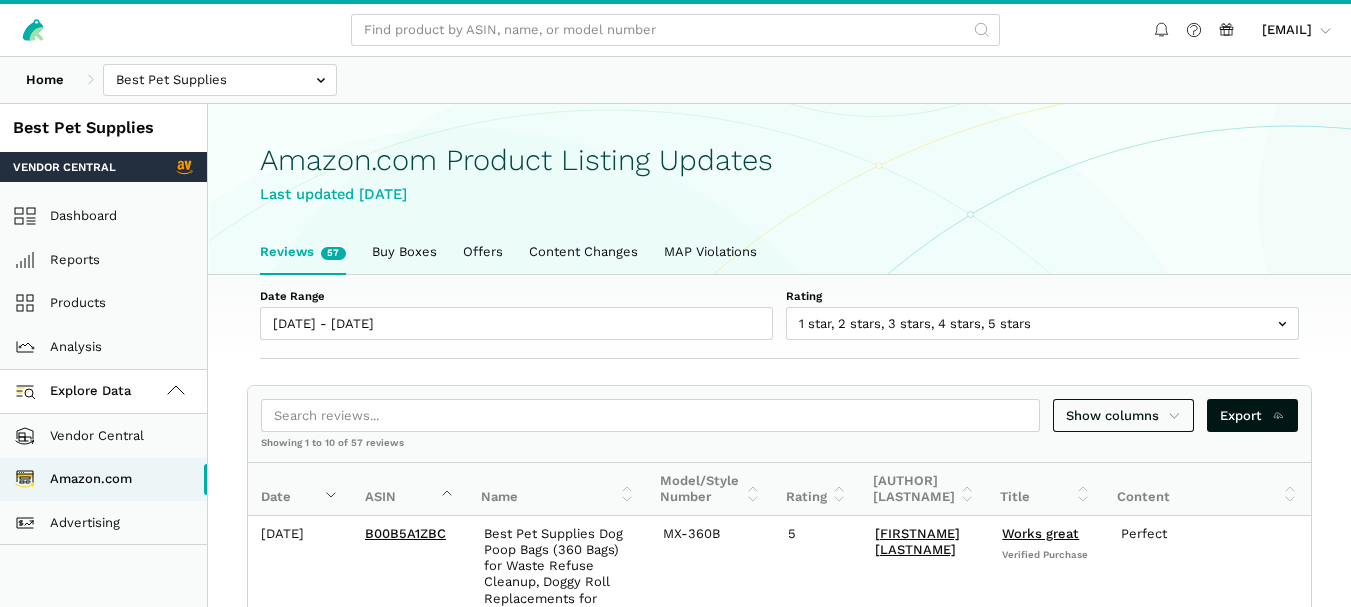 scroll, scrollTop: 0, scrollLeft: 0, axis: both 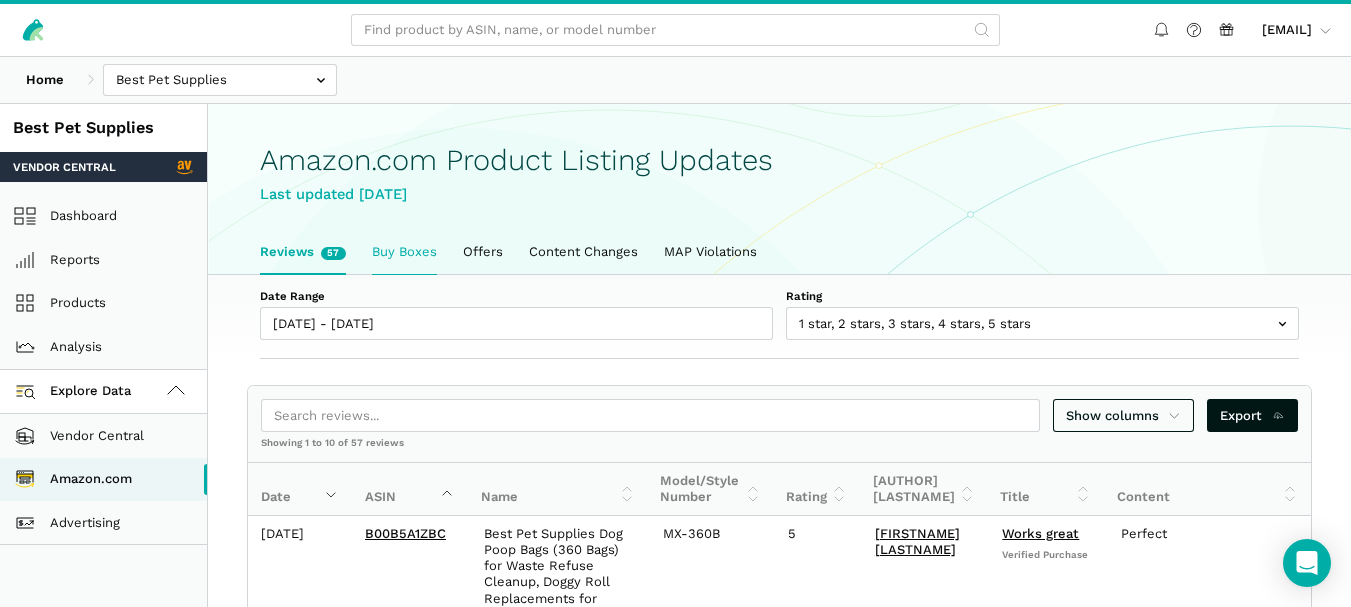 click on "Buy Boxes" at bounding box center [404, 252] 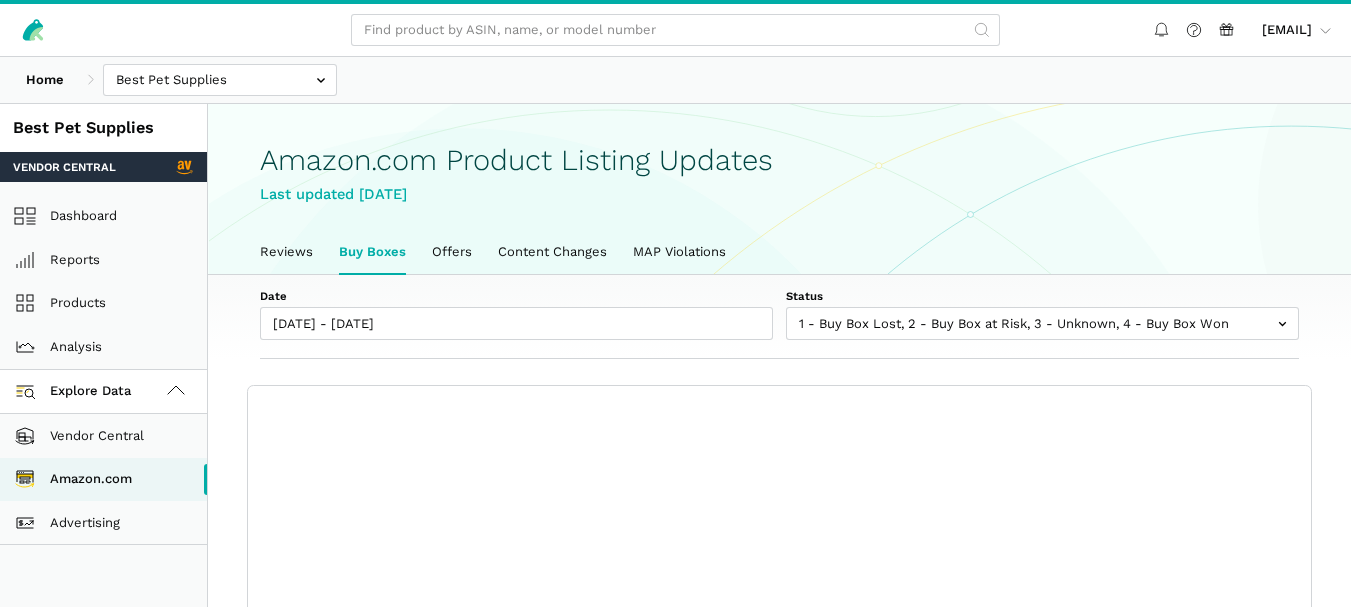 scroll, scrollTop: 0, scrollLeft: 0, axis: both 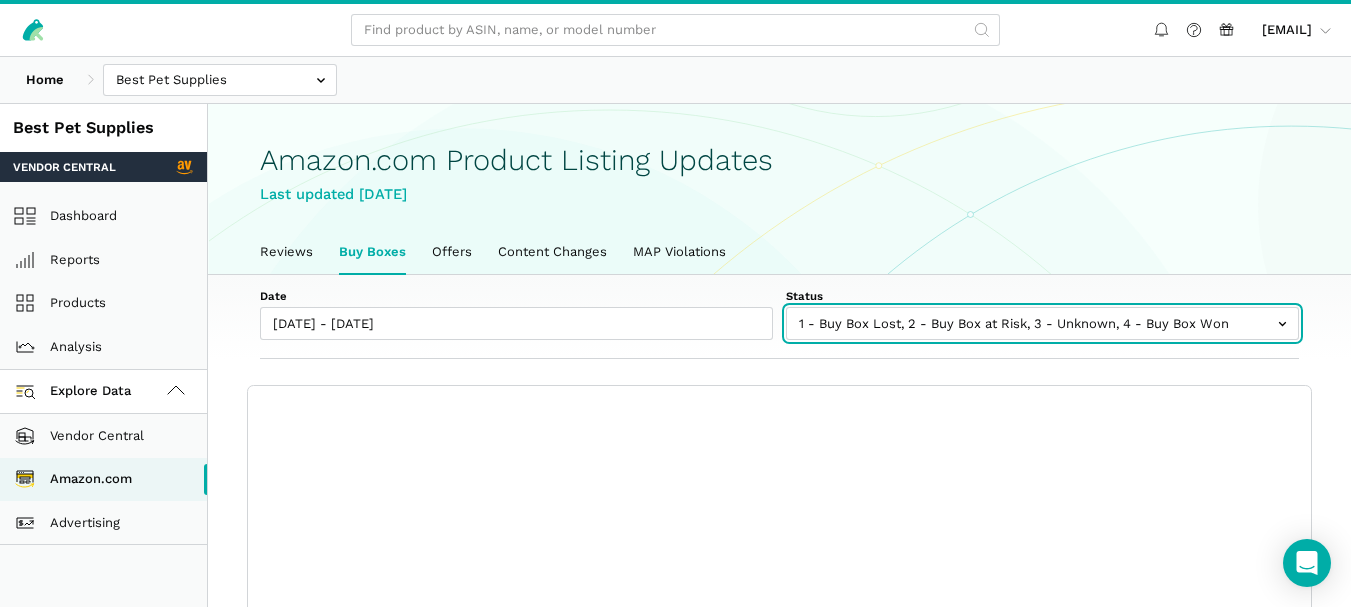 click at bounding box center (1042, 323) 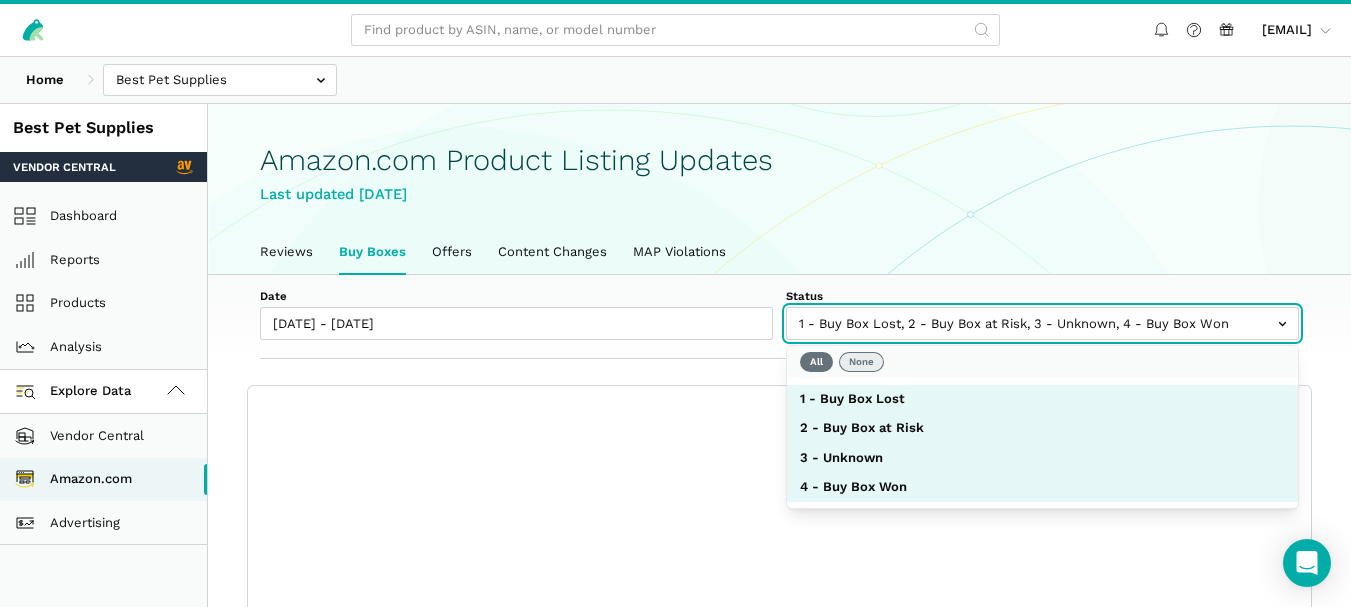 click on "None" at bounding box center [861, 362] 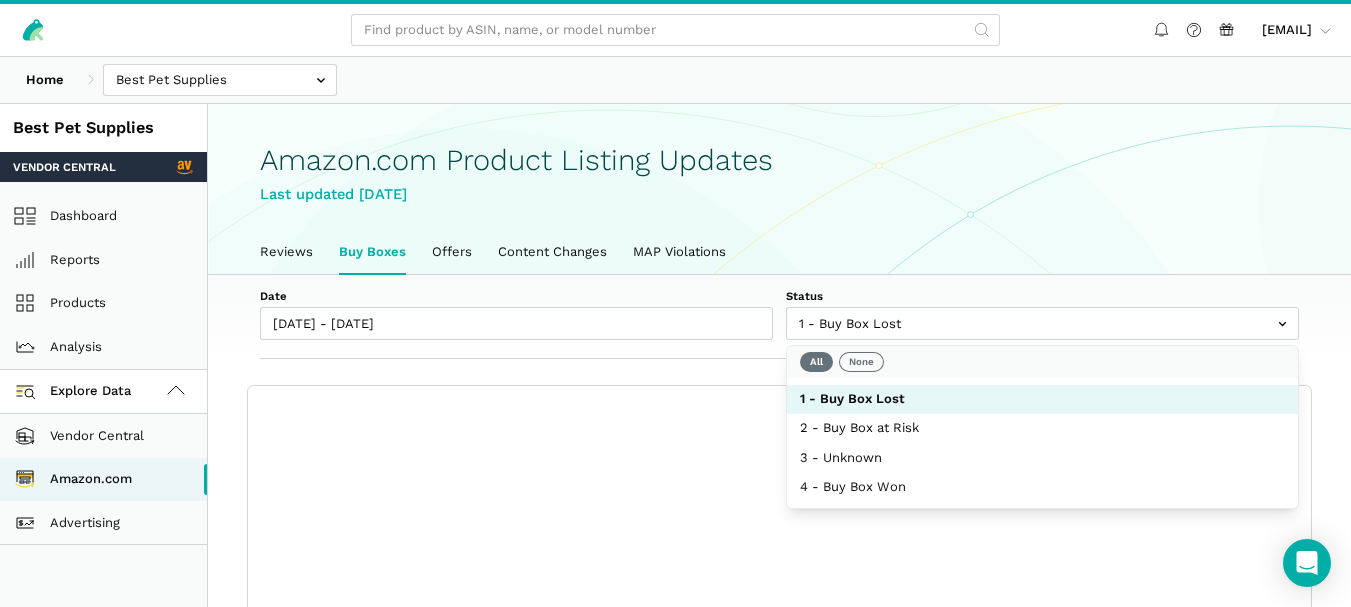 click on "Date
06/26/2025 - 07/02/2025
Status
1 - Buy Box Lost
2 - Buy Box at Risk
3 - Unknown
4 - Buy Box Won
Show columns
Export
Showing 0 to 0 of 0 buy boxes
Date Status
7-Day LBB
ASIN Name Model/Style Number Buy Box Seller Buy Box Price Buy Box Availability Amazon Price Amazon Fast Track Message
Date Status
7-Day LBB
ASIN Name Model/Style Number Buy Box Seller Buy Box Price Buy Box Availability Amazon Price Amazon Fast Track Message
No buy boxes found
Show  10 25 50 100  buy boxes Previous Next" at bounding box center (779, 446) 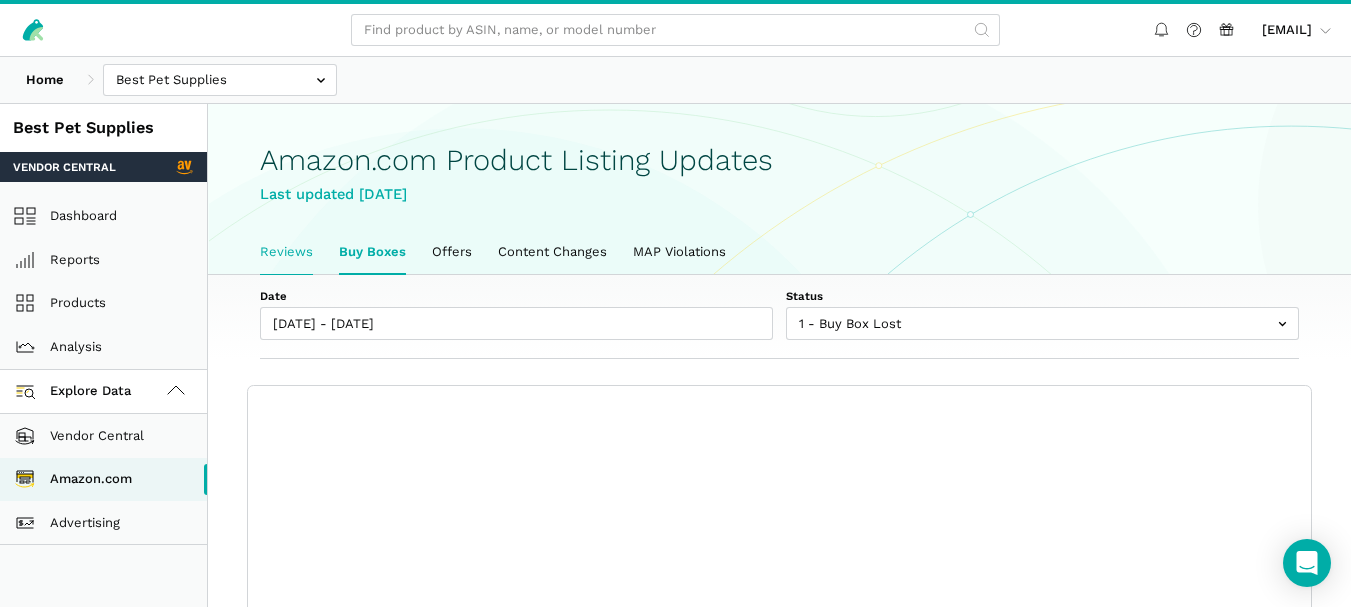 click on "Reviews" at bounding box center (286, 252) 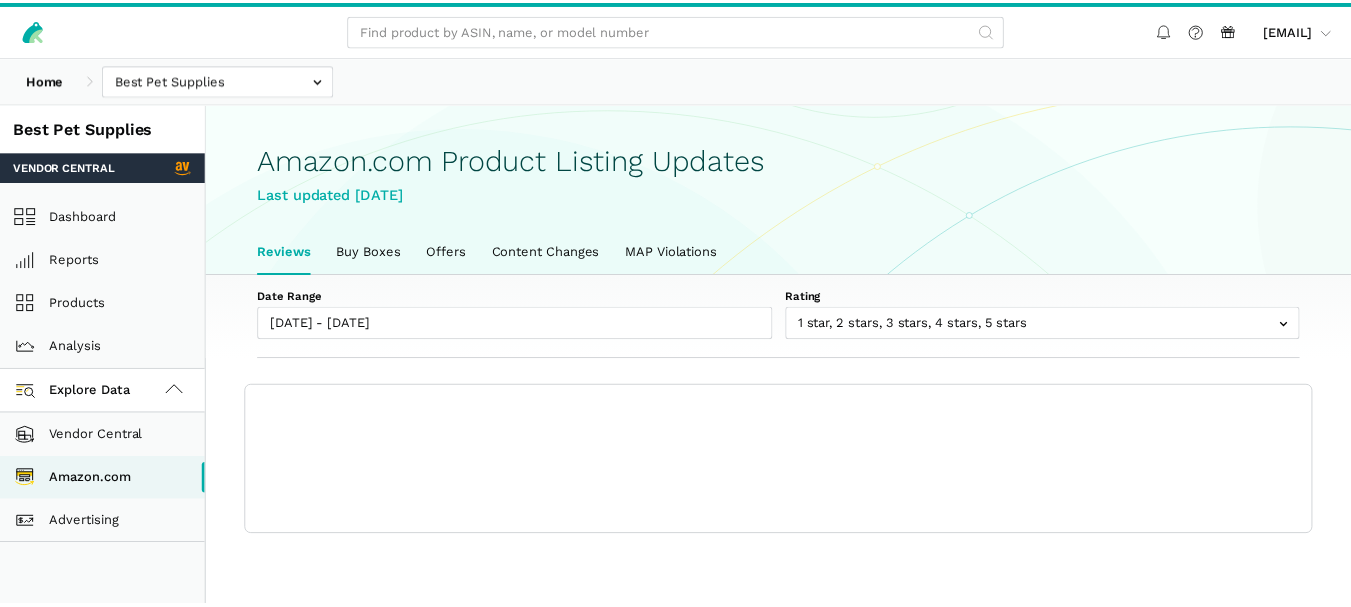 scroll, scrollTop: 0, scrollLeft: 0, axis: both 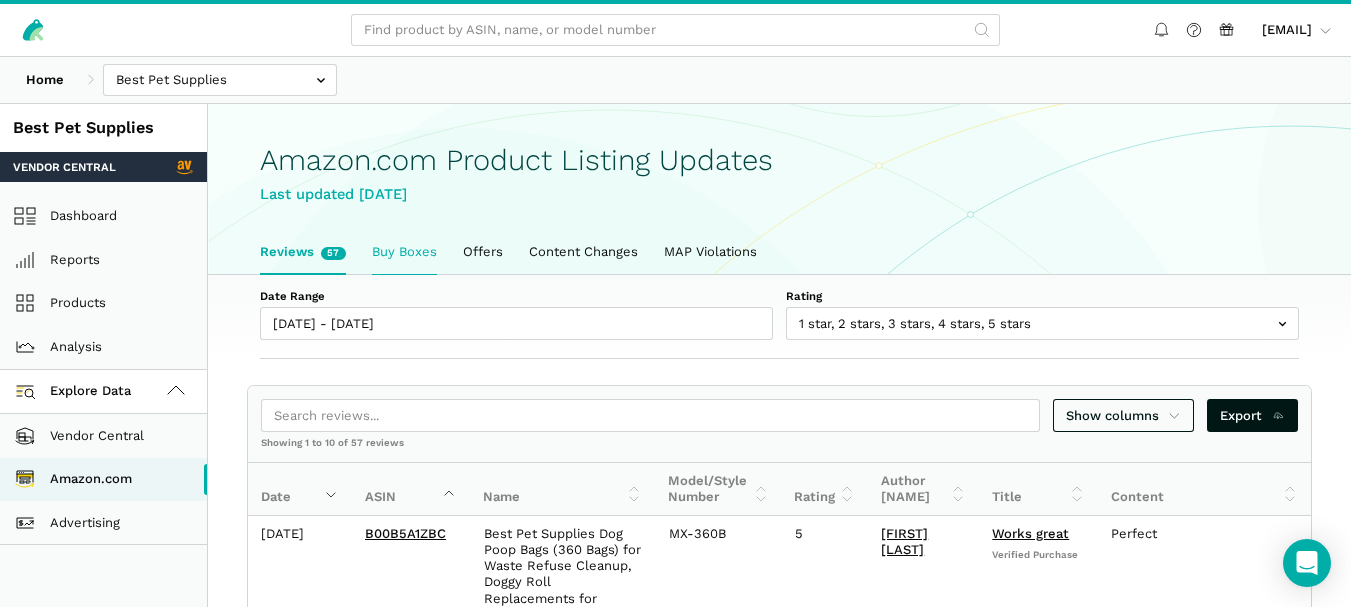 click on "Buy Boxes" at bounding box center (404, 252) 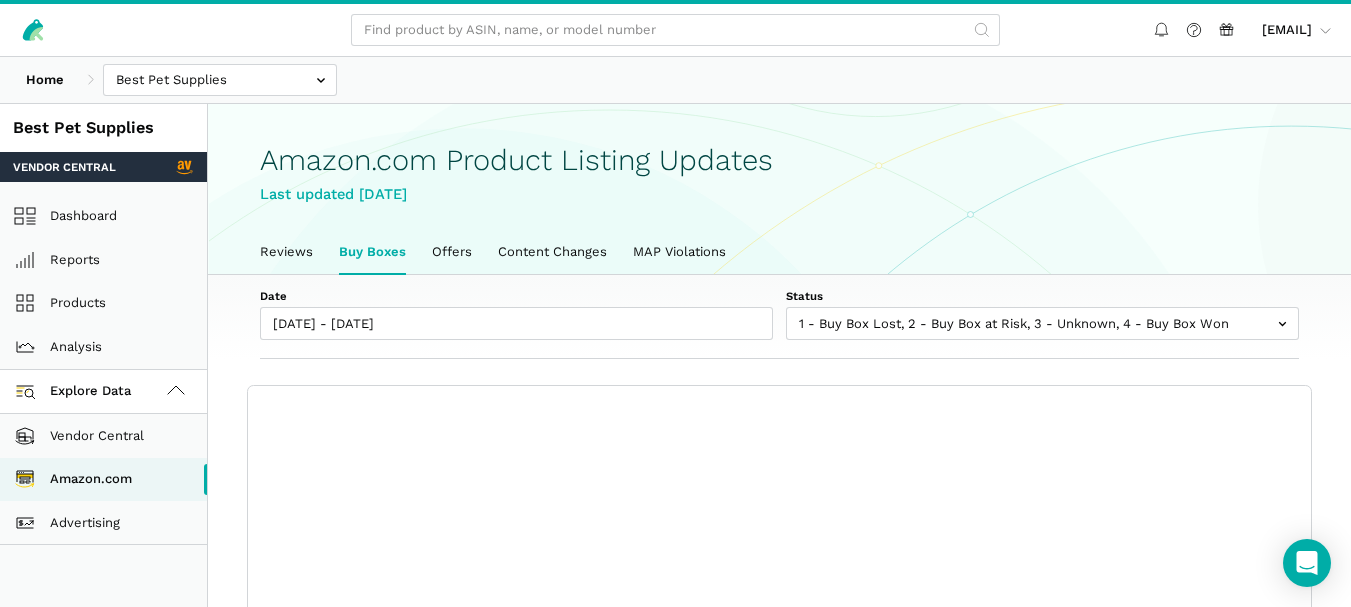 scroll, scrollTop: 0, scrollLeft: 0, axis: both 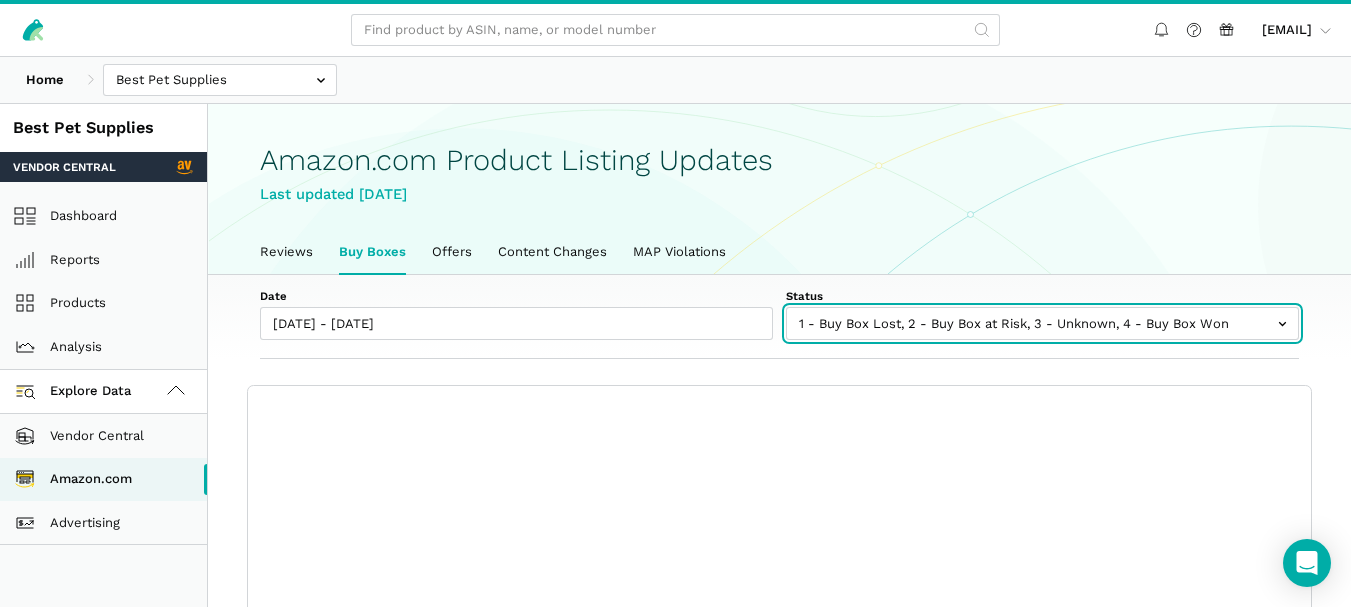 click at bounding box center [1042, 323] 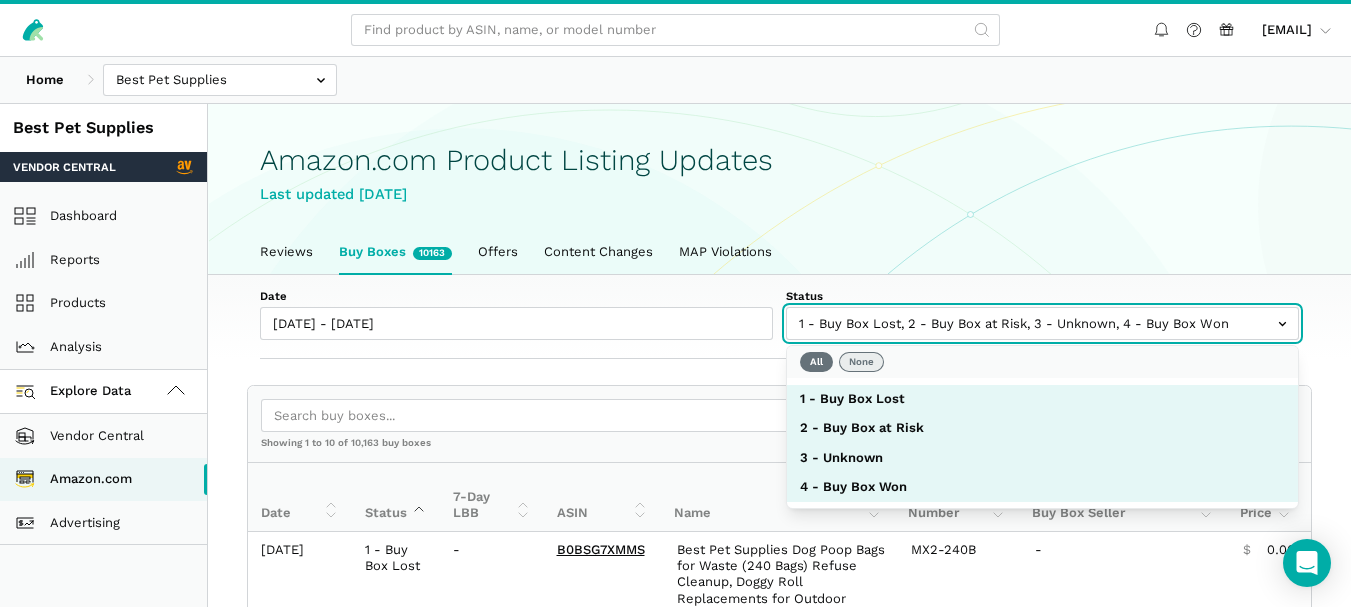 click on "None" at bounding box center (861, 362) 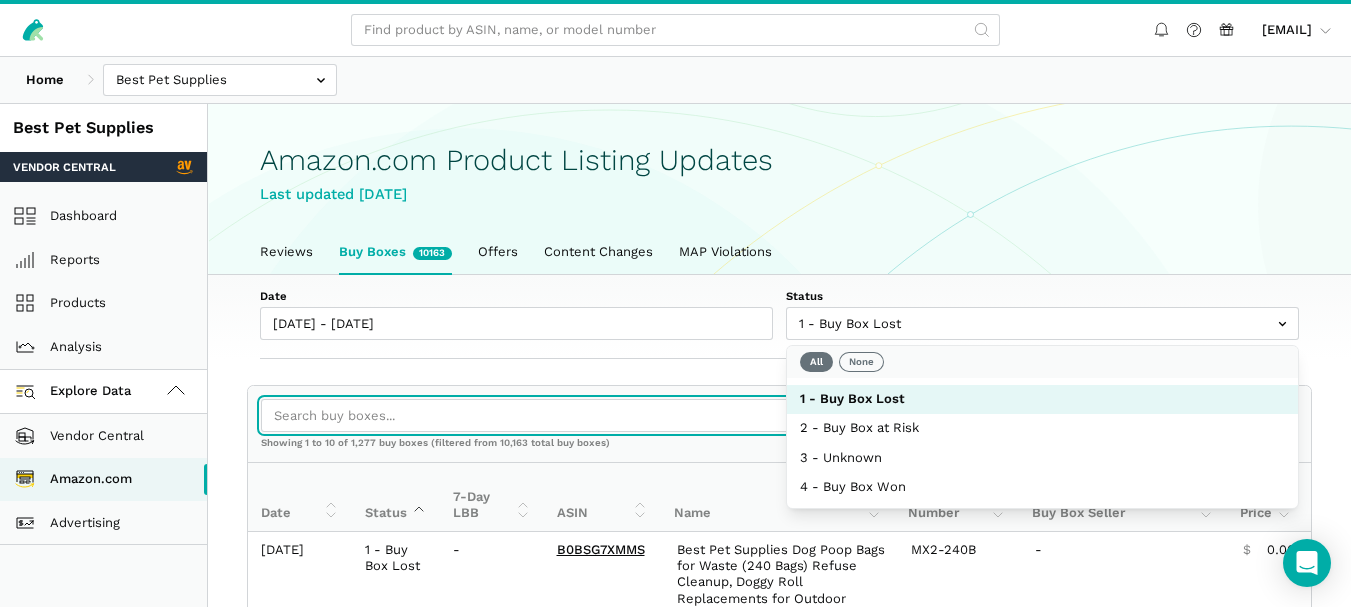 click at bounding box center [650, 415] 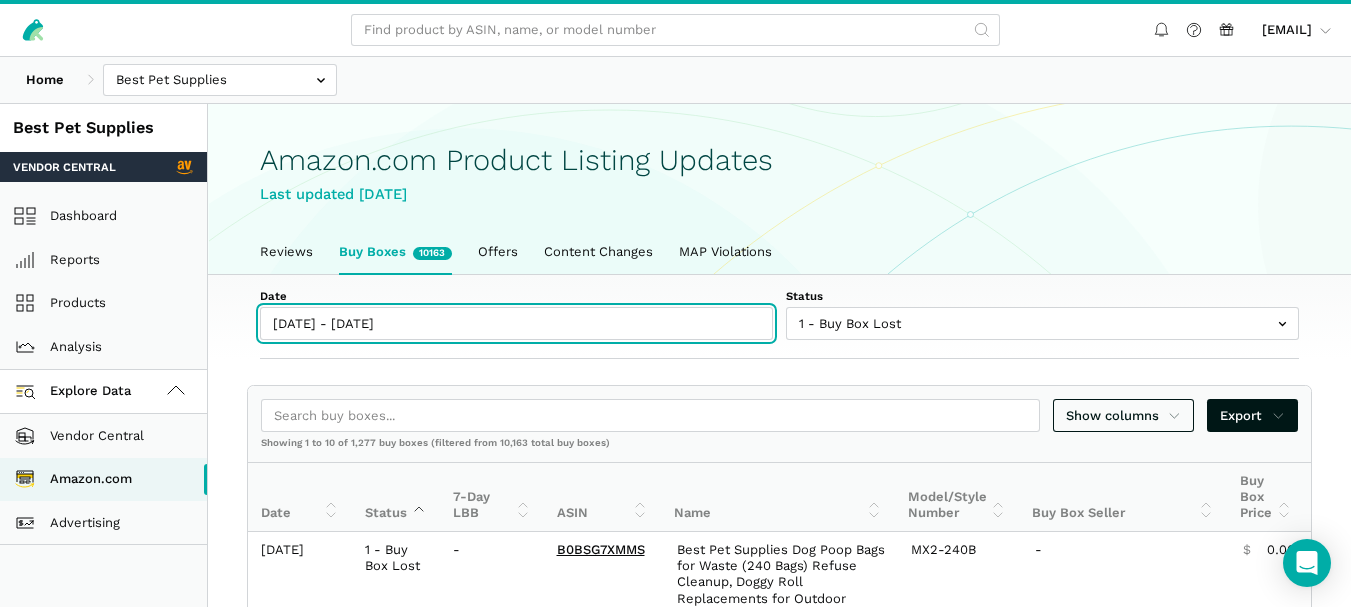 click on "[MM]/[DD]/[YYYY] - [MM]/[DD]/[YYYY]" at bounding box center [516, 323] 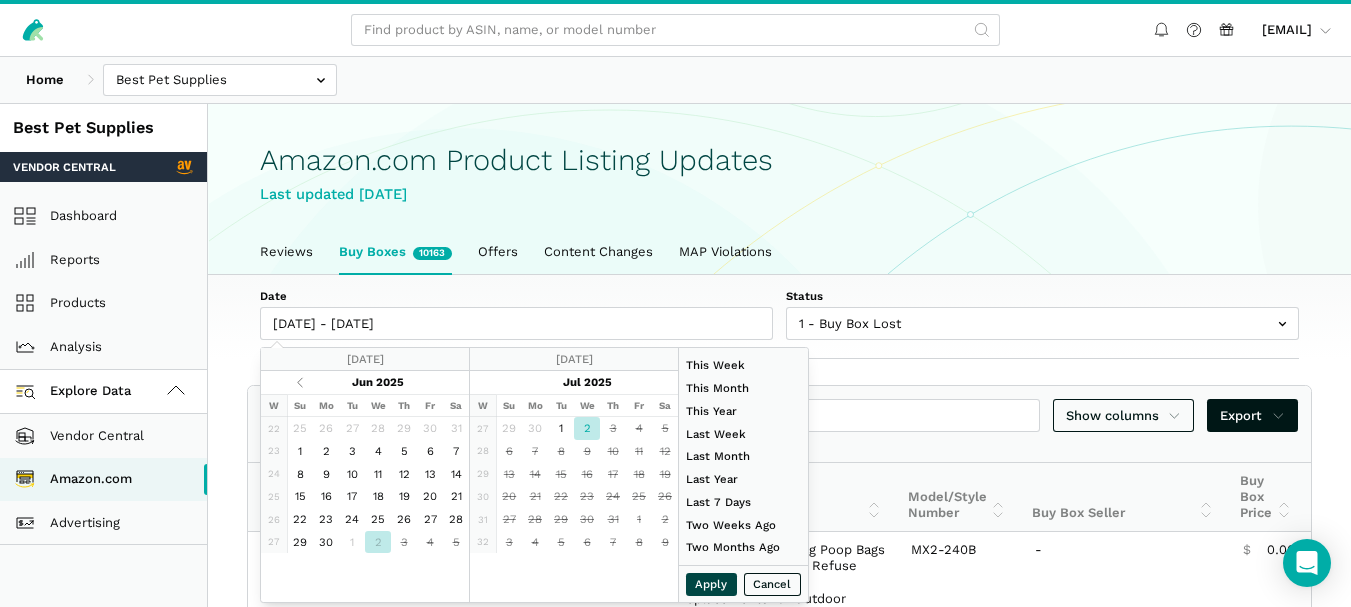 click on "Apply" at bounding box center [712, 584] 